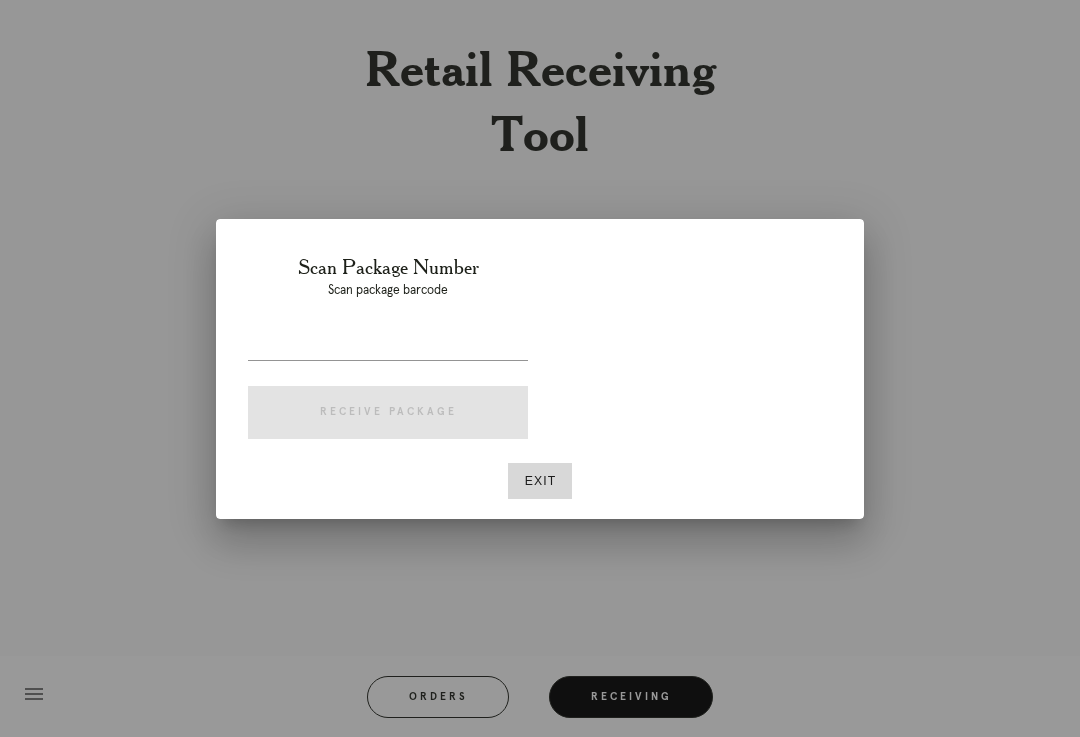 scroll, scrollTop: 0, scrollLeft: 27, axis: horizontal 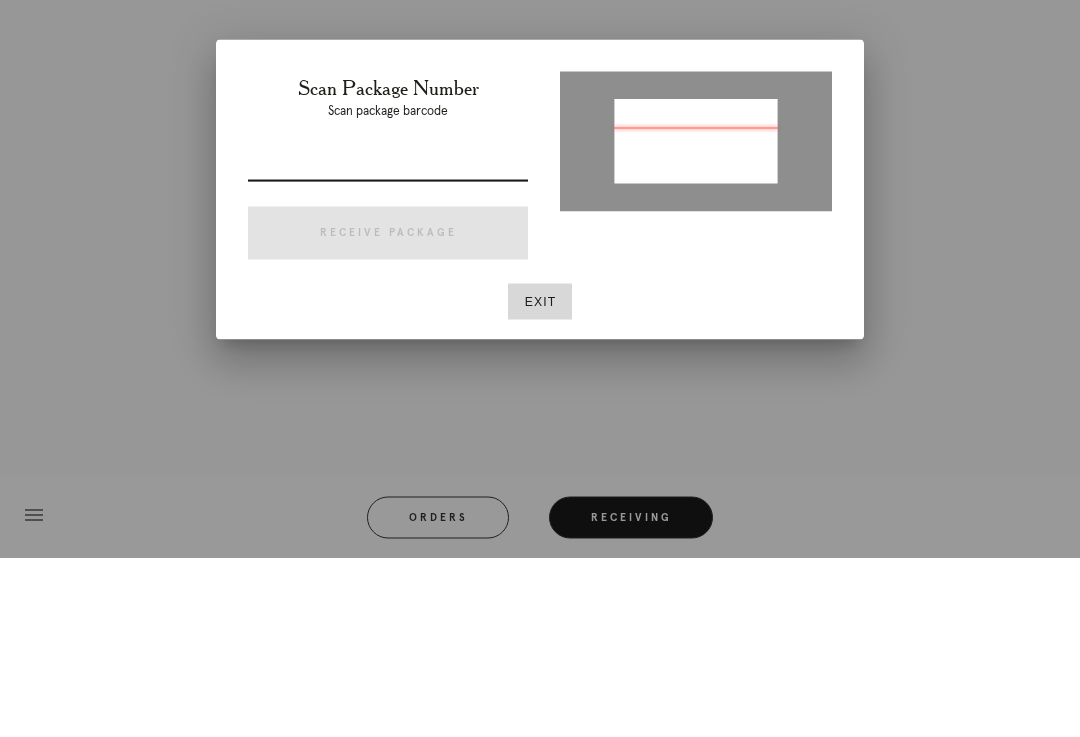 type on "P221327834938665" 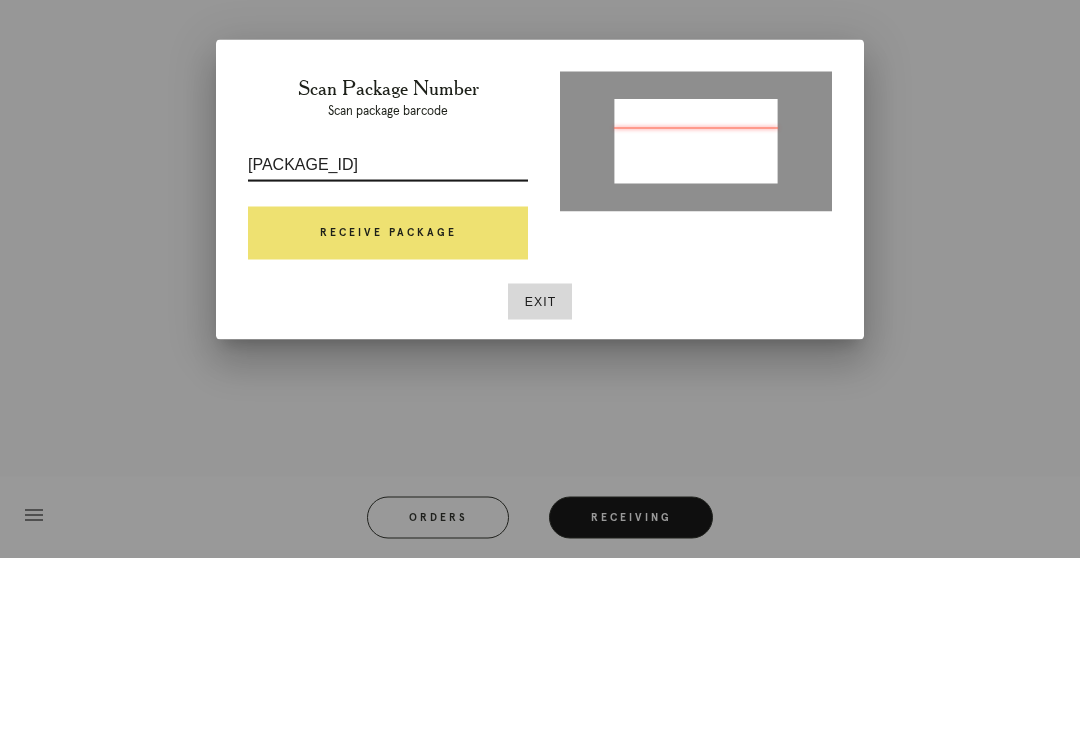 click on "Receive Package" at bounding box center (388, 413) 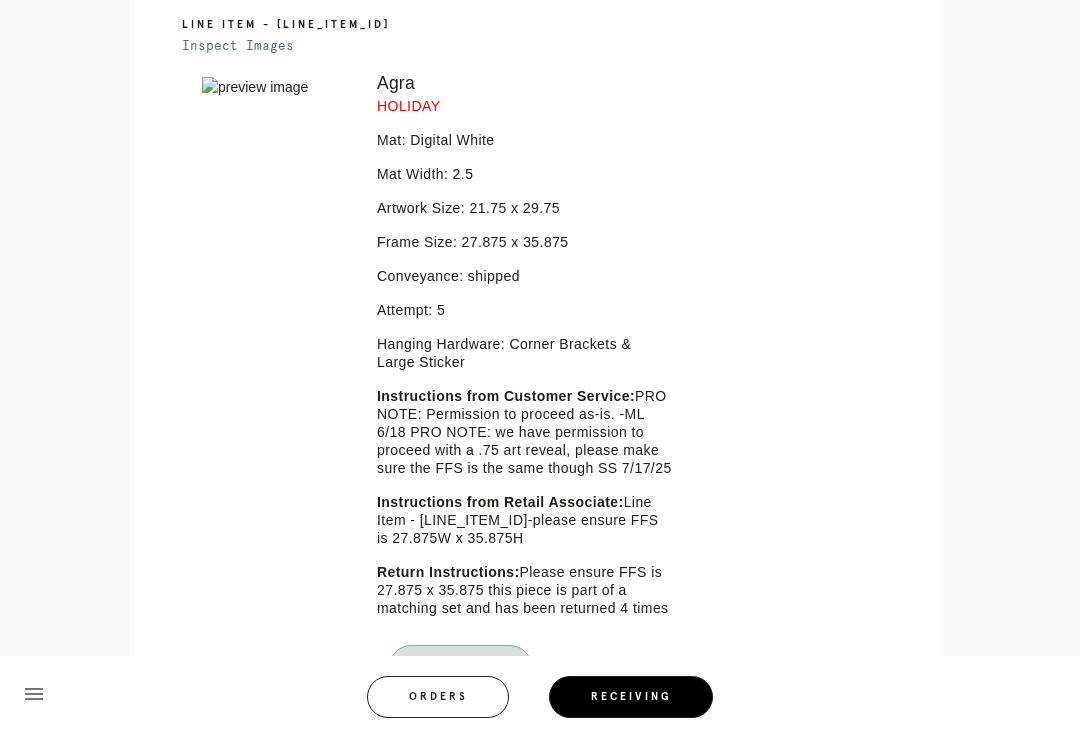 scroll, scrollTop: 492, scrollLeft: 0, axis: vertical 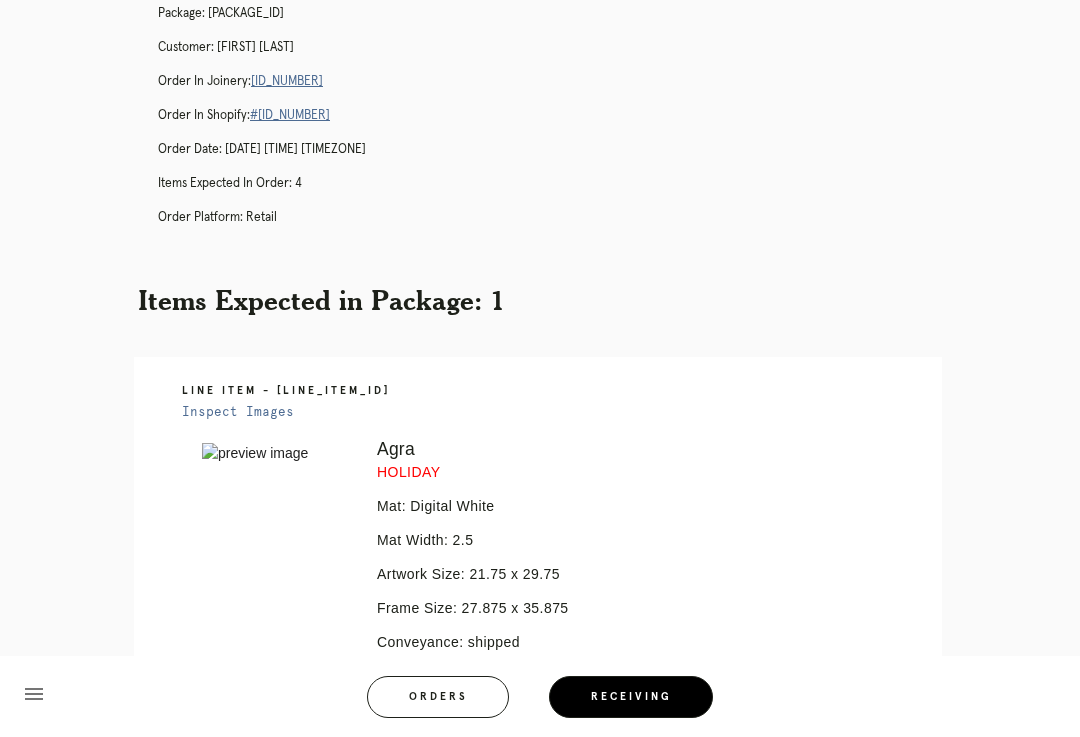 click on "R287771873" at bounding box center (287, 81) 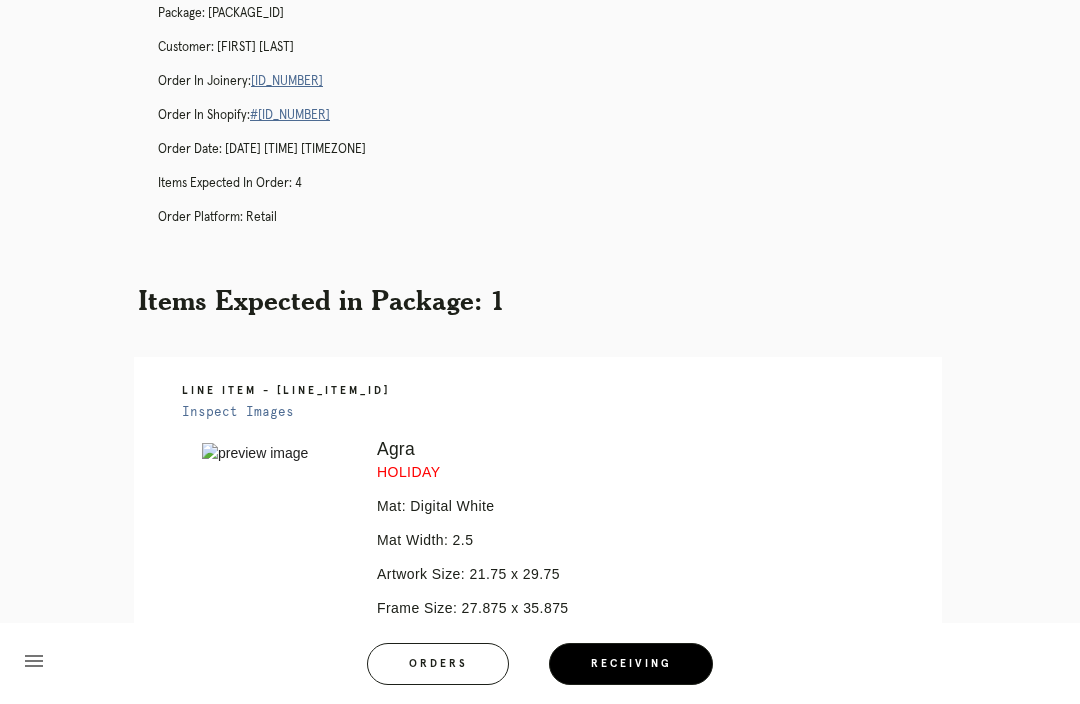 scroll, scrollTop: 0, scrollLeft: 0, axis: both 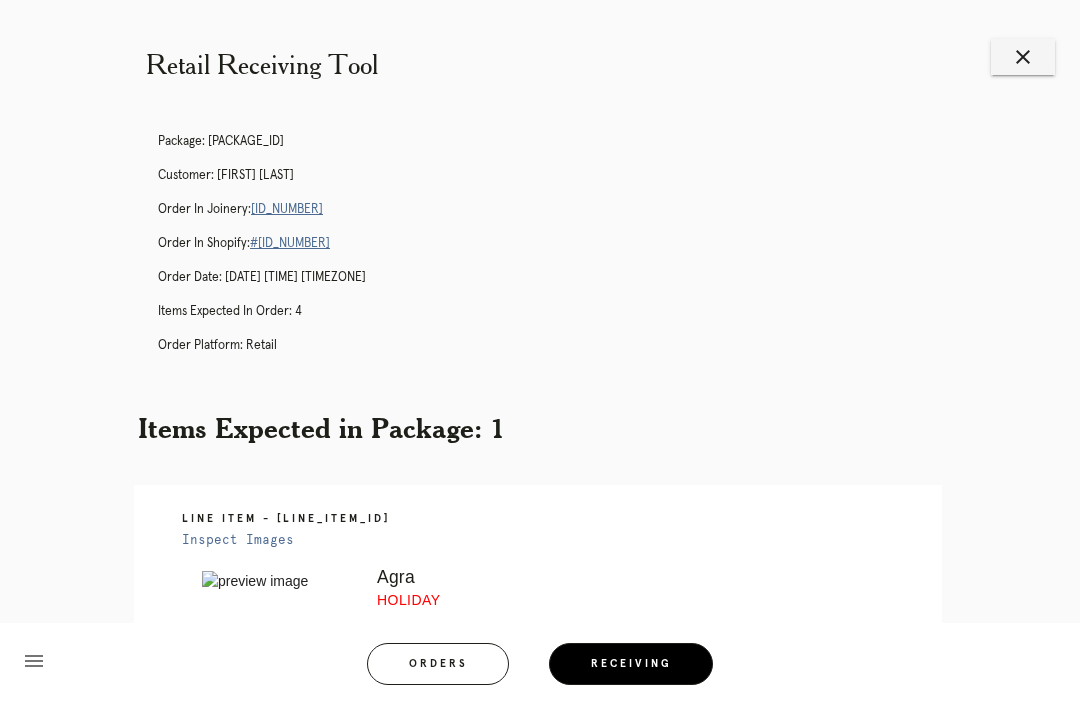 click on "close" at bounding box center [1023, 57] 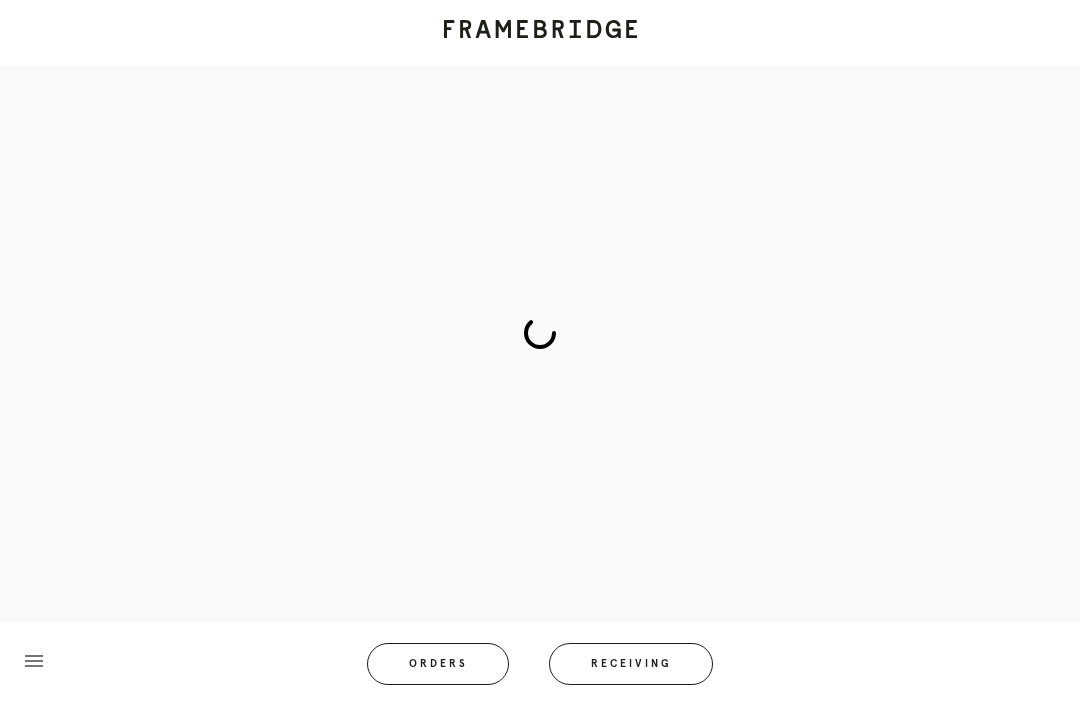 scroll, scrollTop: 0, scrollLeft: 0, axis: both 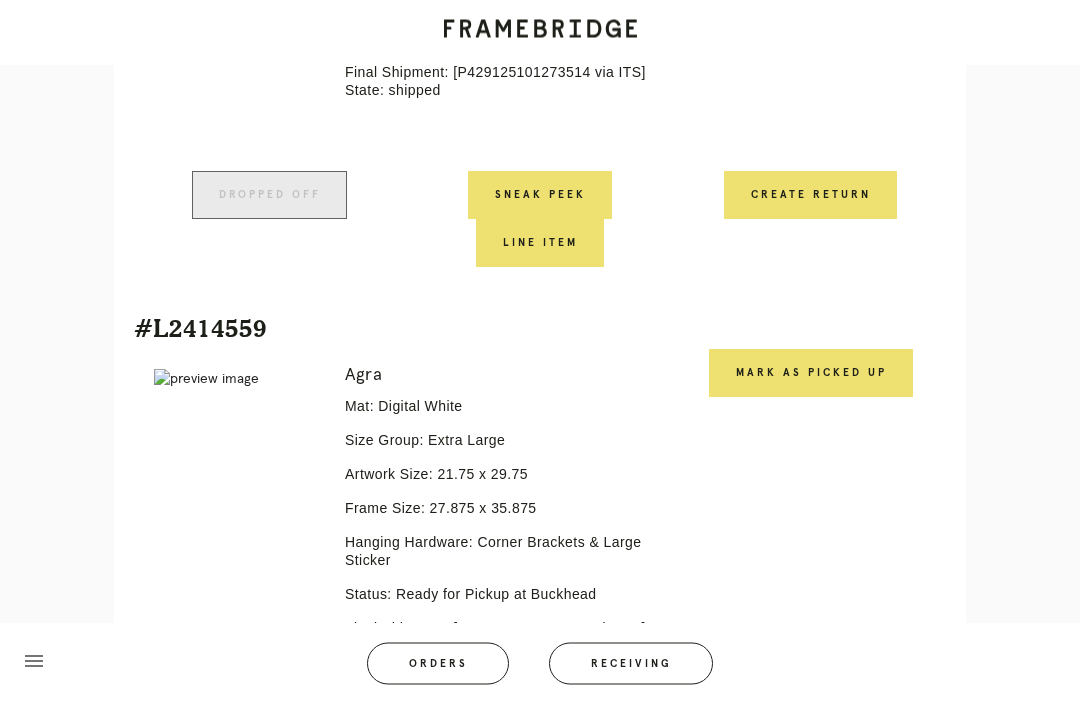 click on "Mark as Picked Up" at bounding box center (811, 374) 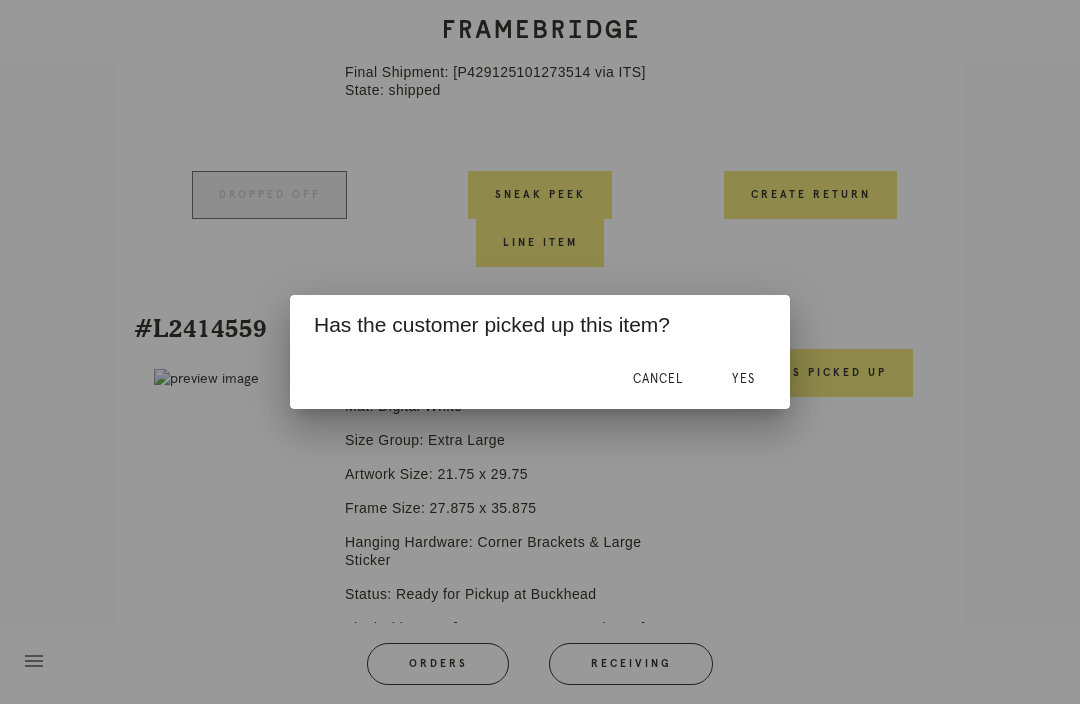 click on "Yes" at bounding box center [743, 379] 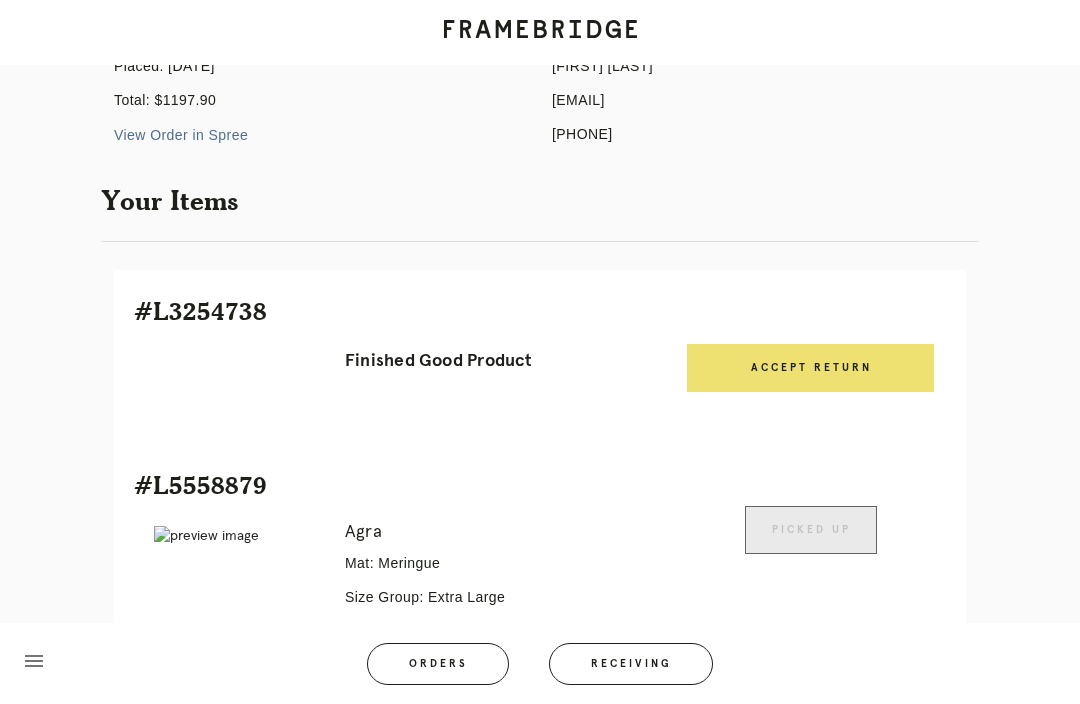 scroll, scrollTop: 252, scrollLeft: 0, axis: vertical 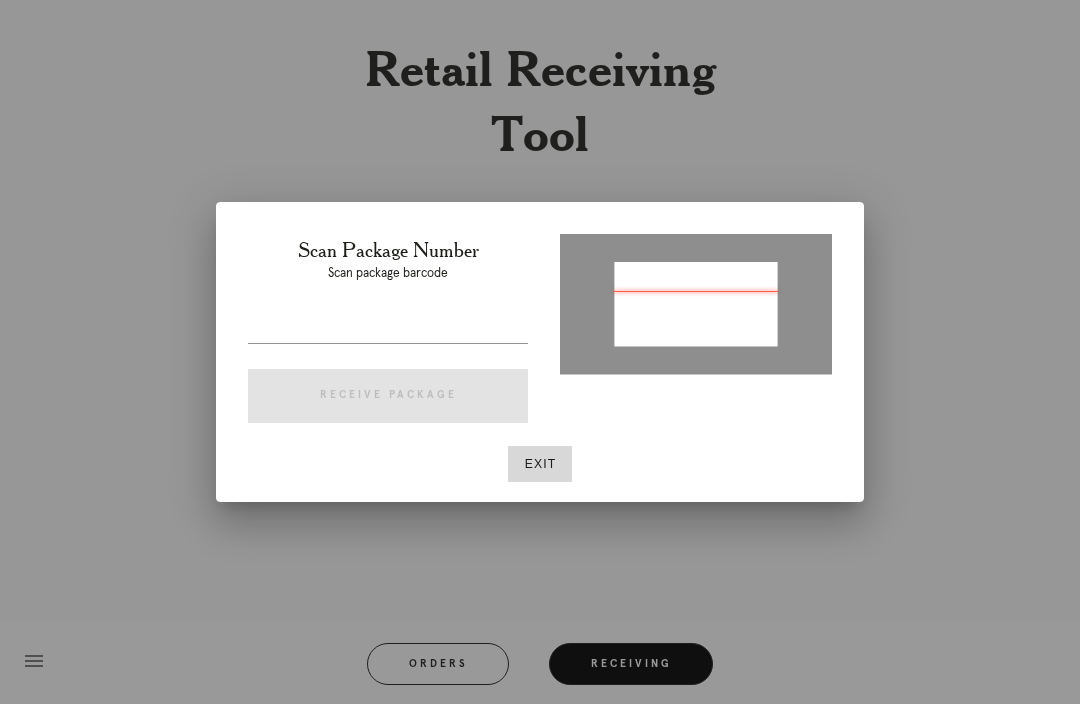 type on "[TRACKING]" 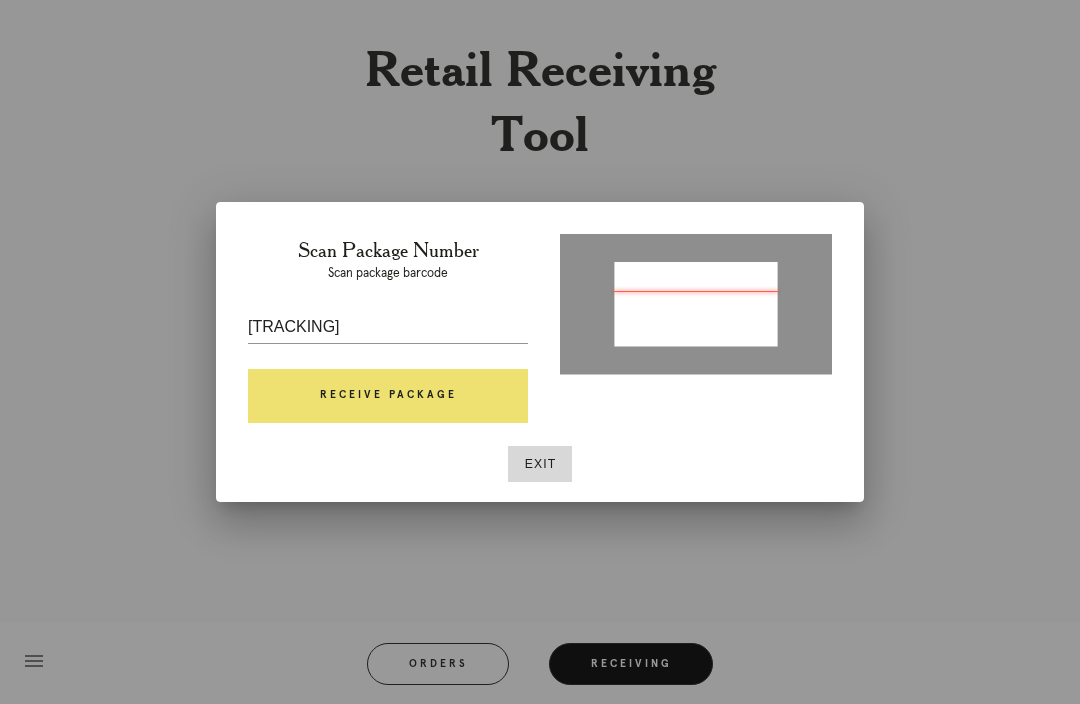 click on "Scan Package Number   Scan package barcode   [TRACKING]   Receive Package
Exit" at bounding box center [540, 352] 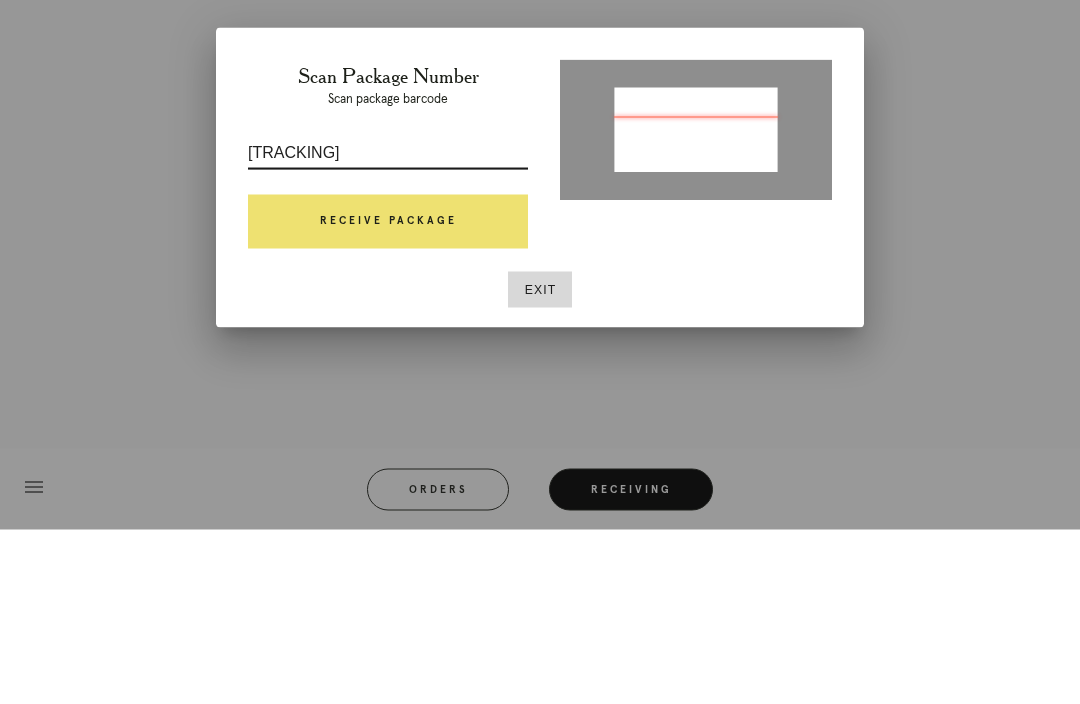 click on "Receive Package" at bounding box center [388, 396] 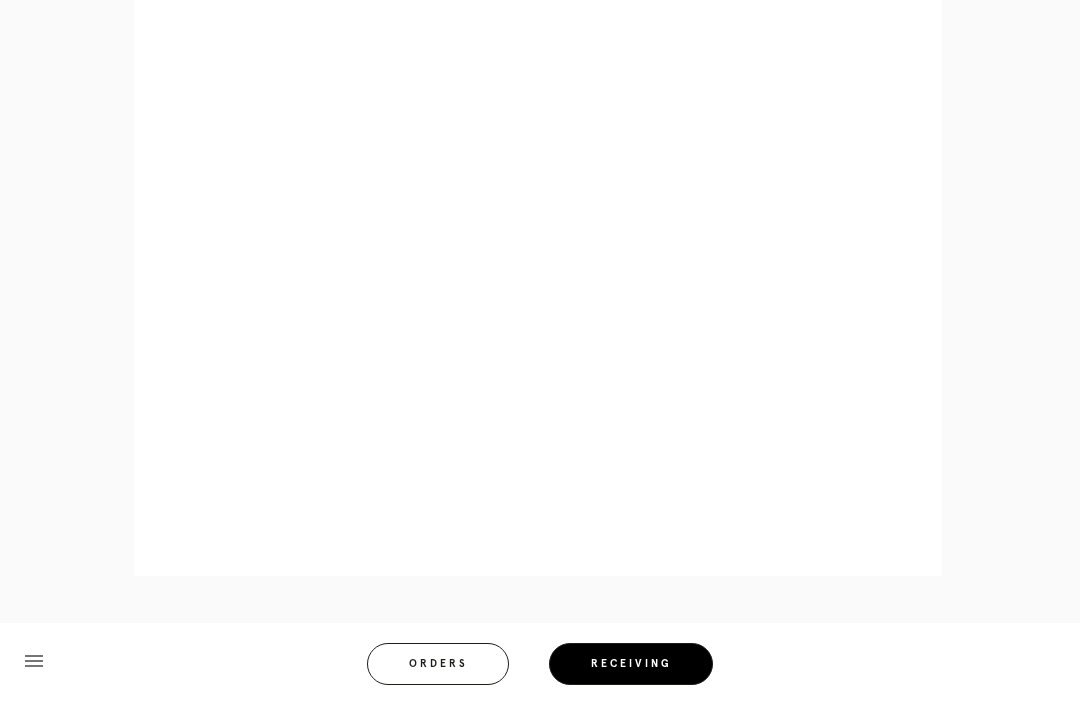 scroll, scrollTop: 1137, scrollLeft: 0, axis: vertical 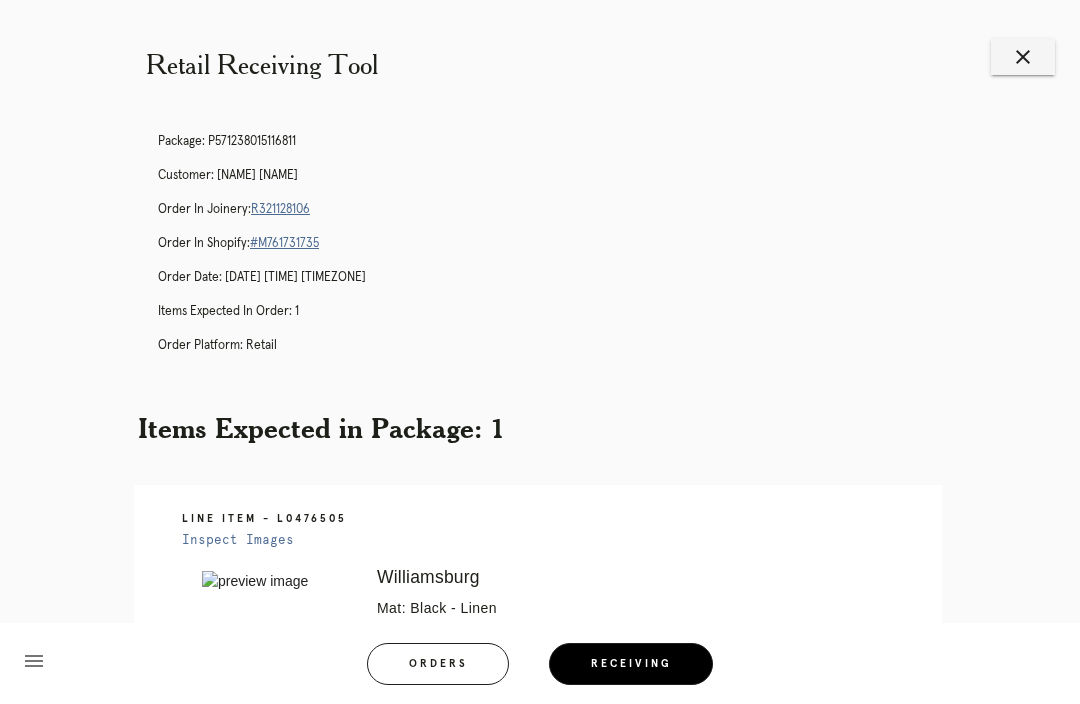 click on "R321128106" at bounding box center (280, 209) 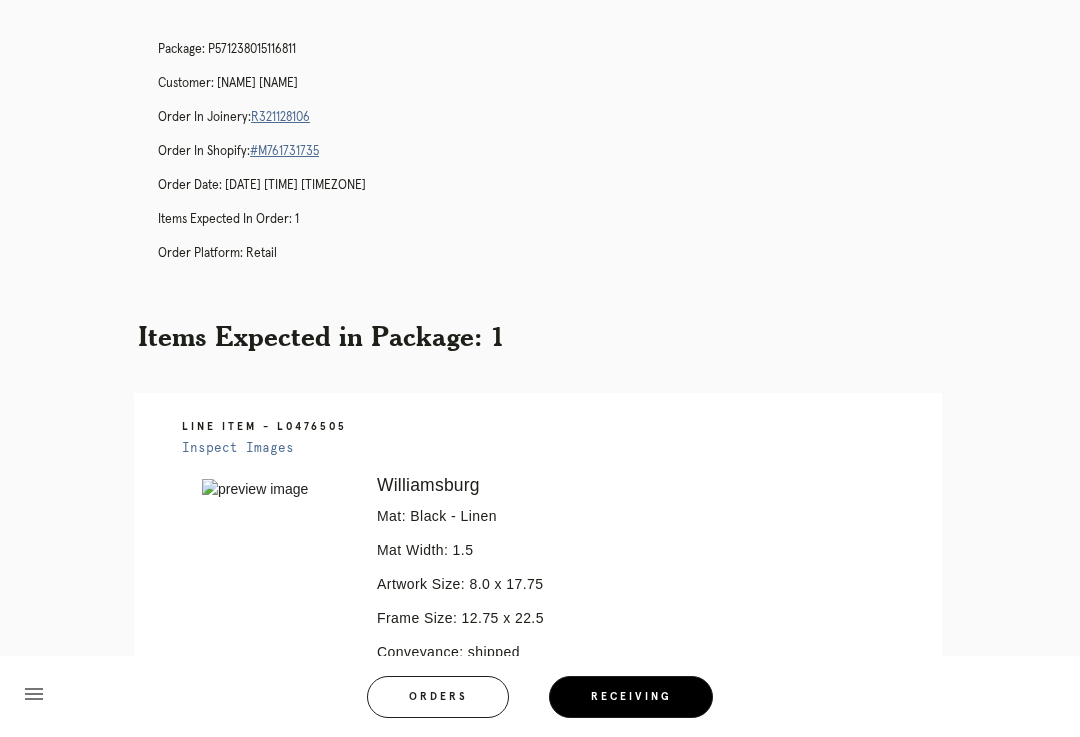scroll, scrollTop: 55, scrollLeft: 0, axis: vertical 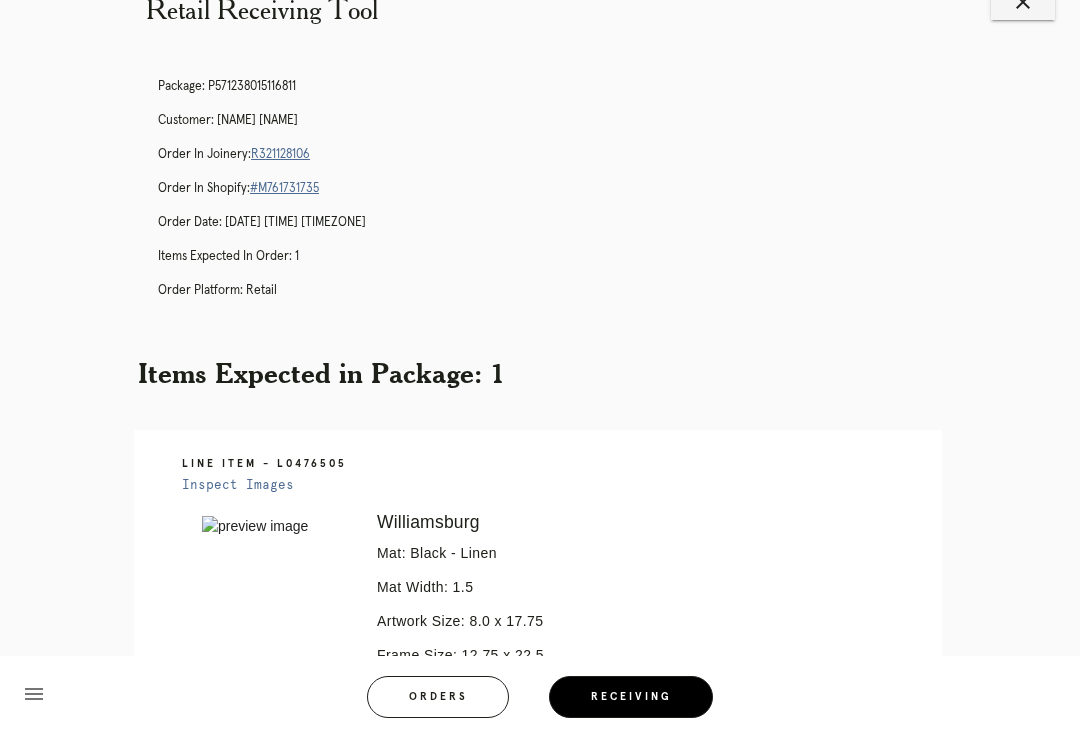 click on "R321128106" at bounding box center (280, 154) 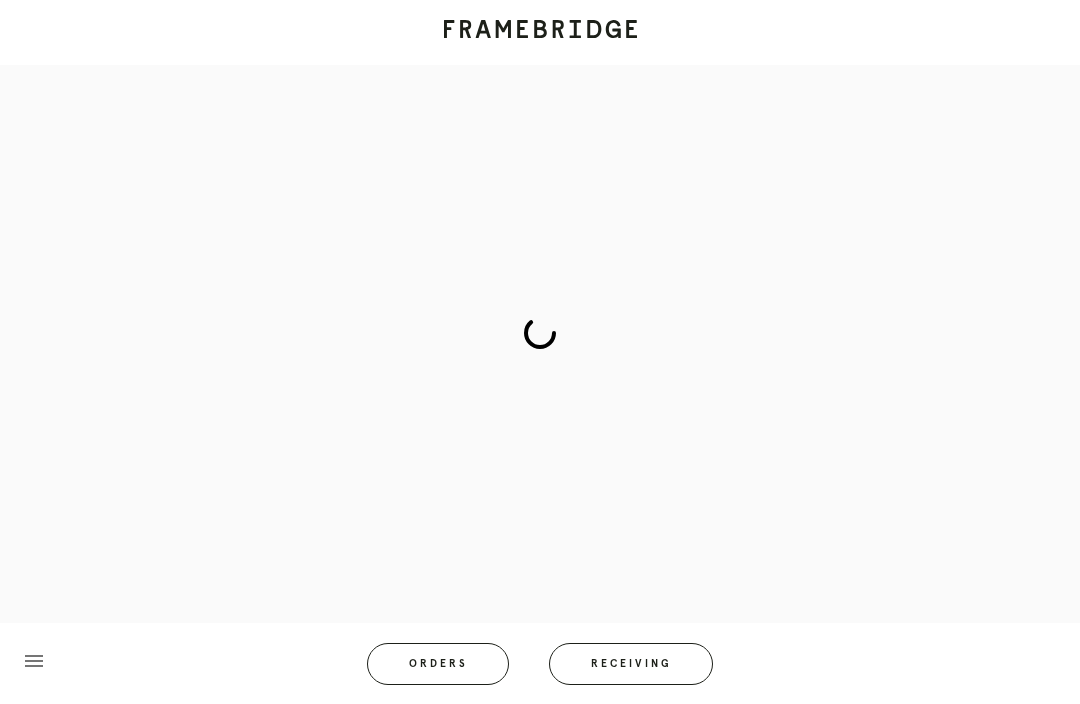 scroll, scrollTop: 0, scrollLeft: 0, axis: both 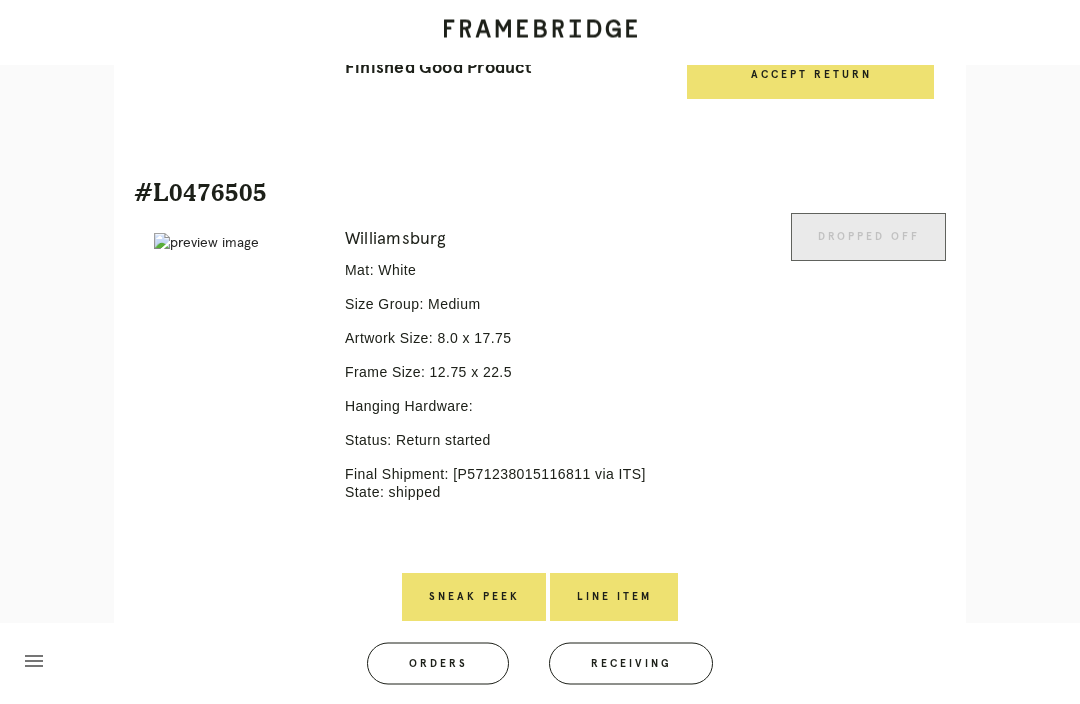 click on "Line Item" at bounding box center (614, 598) 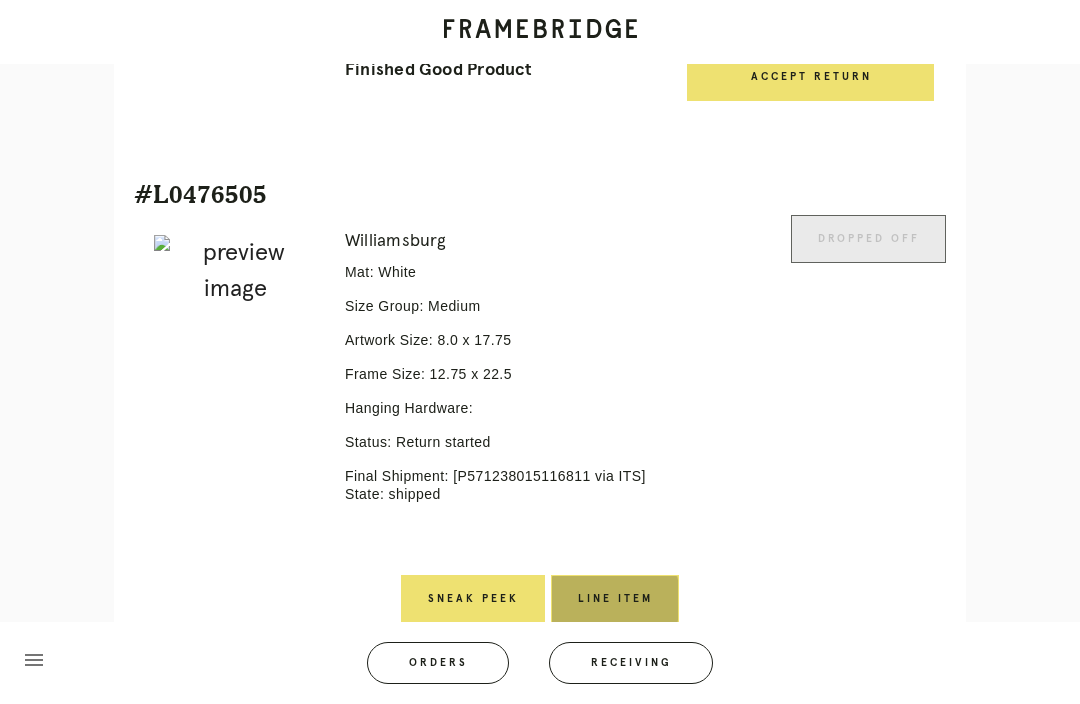 scroll, scrollTop: 0, scrollLeft: 0, axis: both 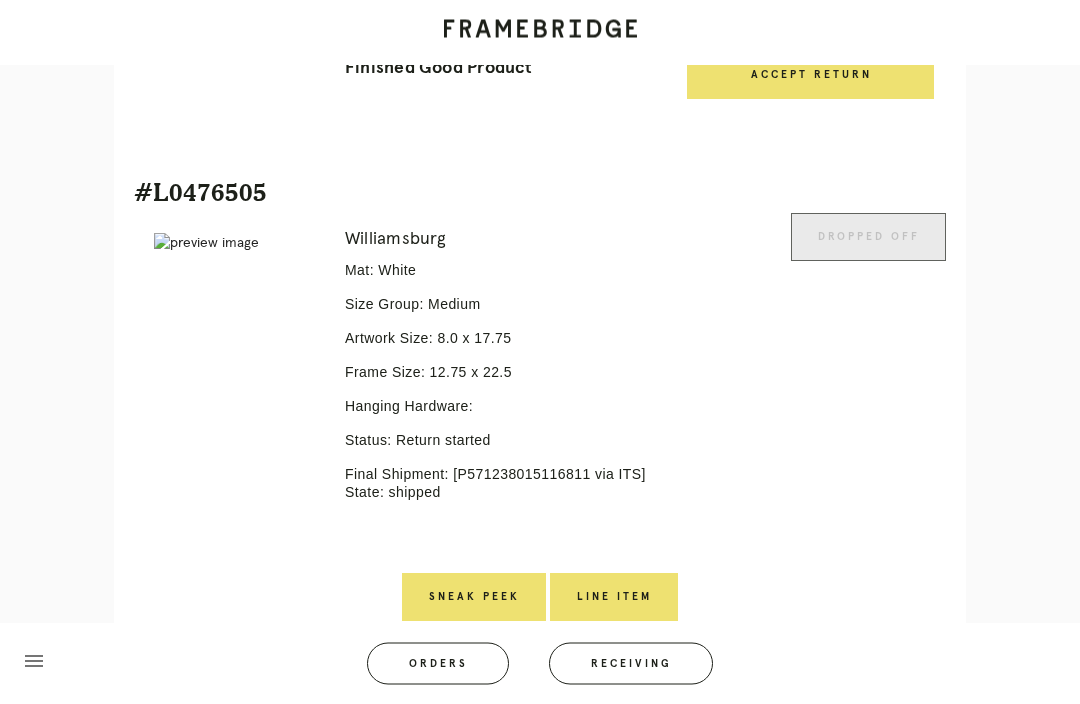 click on "Line Item" at bounding box center [614, 598] 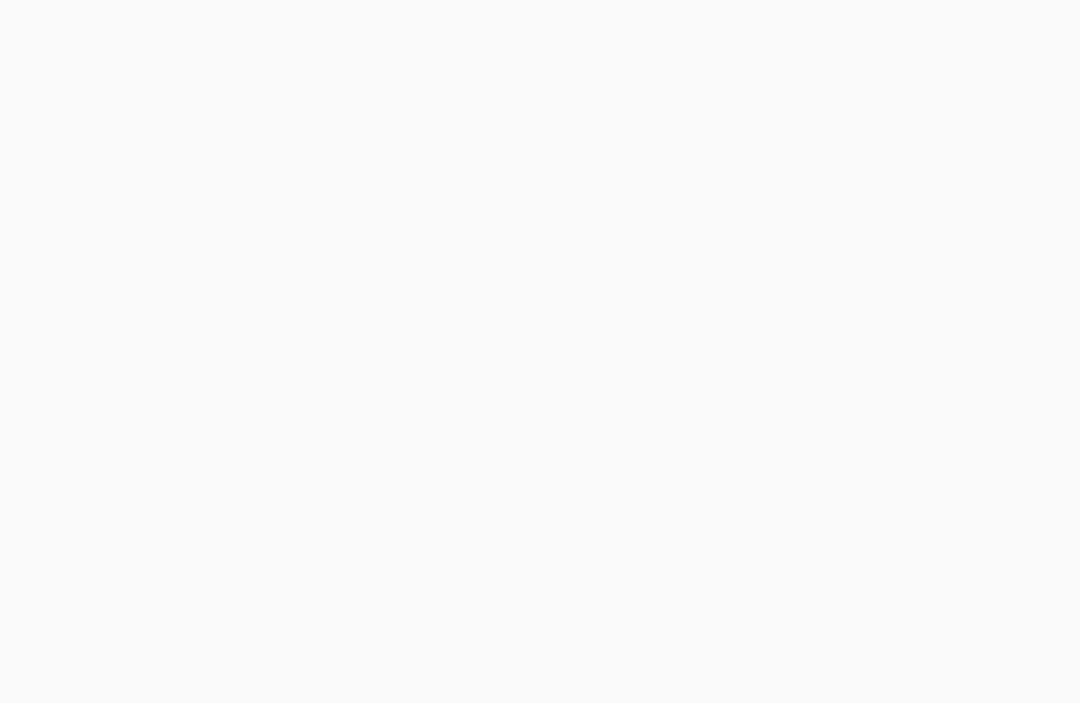 scroll, scrollTop: 0, scrollLeft: 0, axis: both 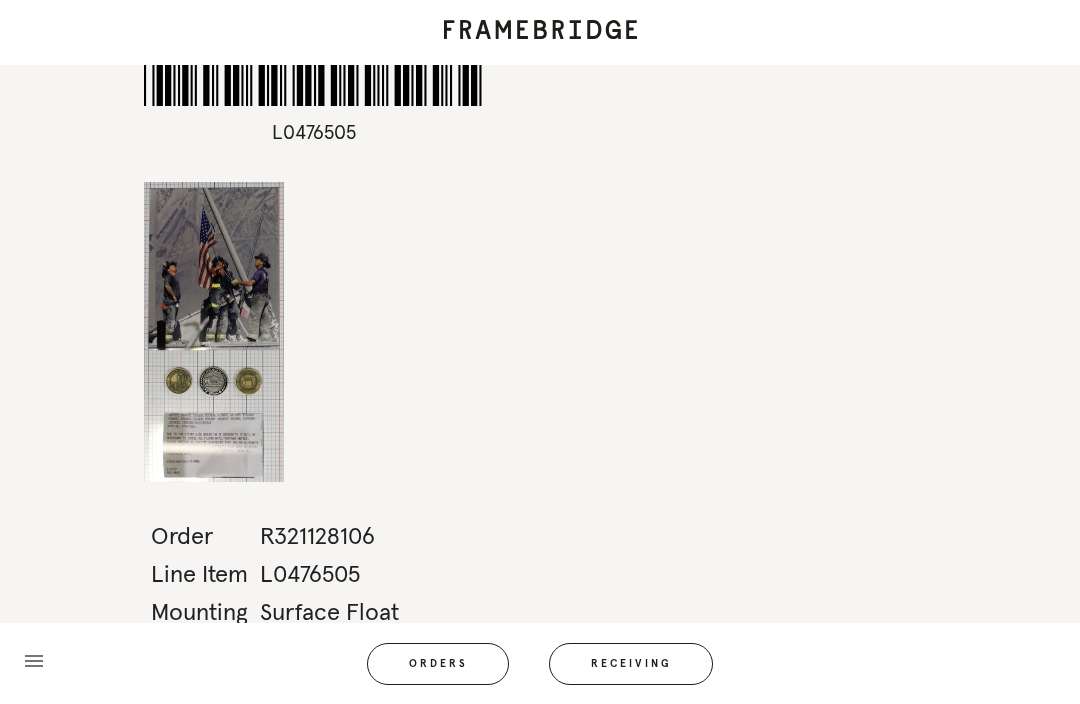 click at bounding box center (540, 32) 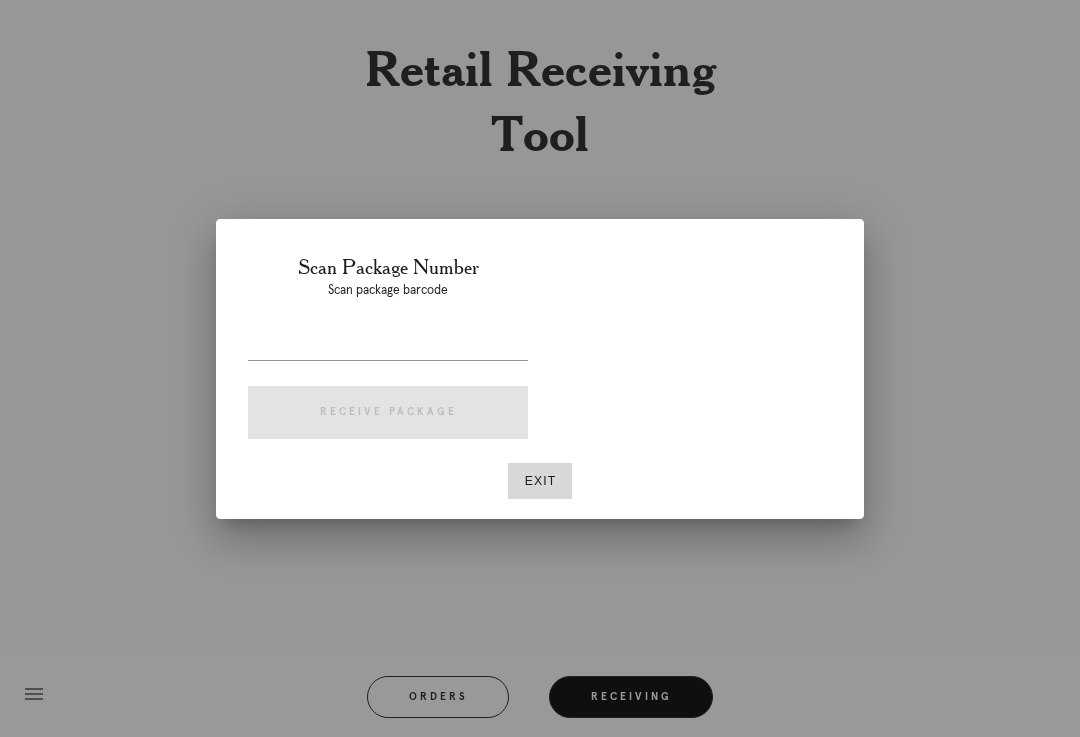scroll, scrollTop: 0, scrollLeft: 0, axis: both 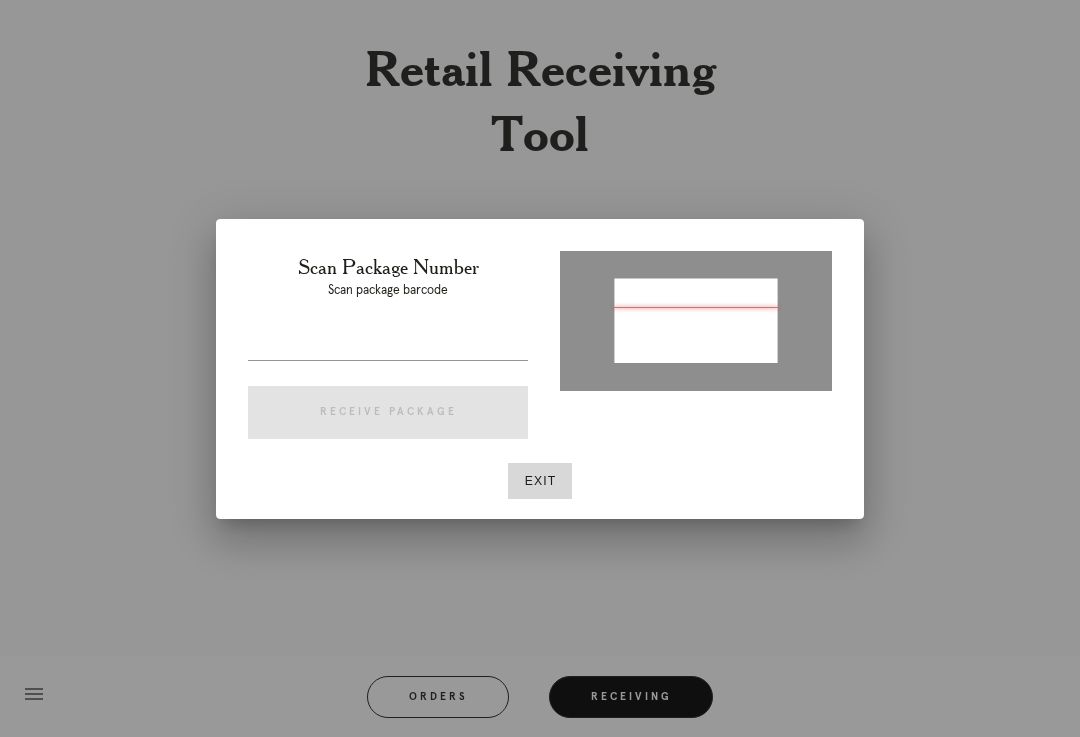 click at bounding box center [388, 344] 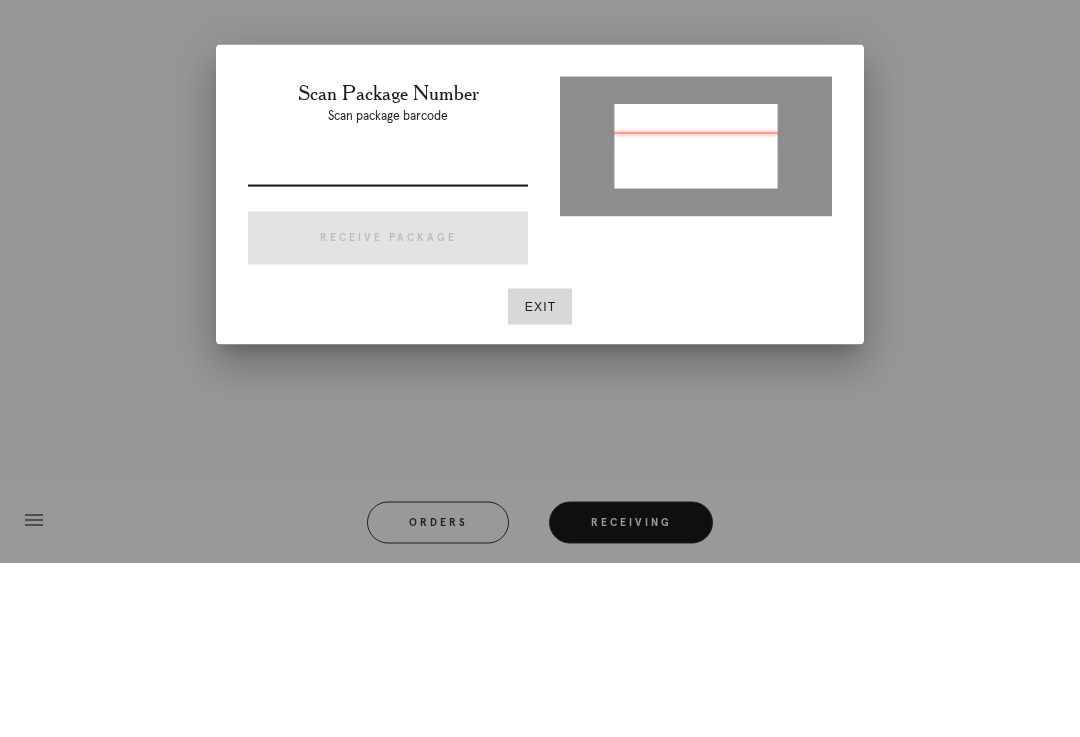 scroll, scrollTop: 33, scrollLeft: 0, axis: vertical 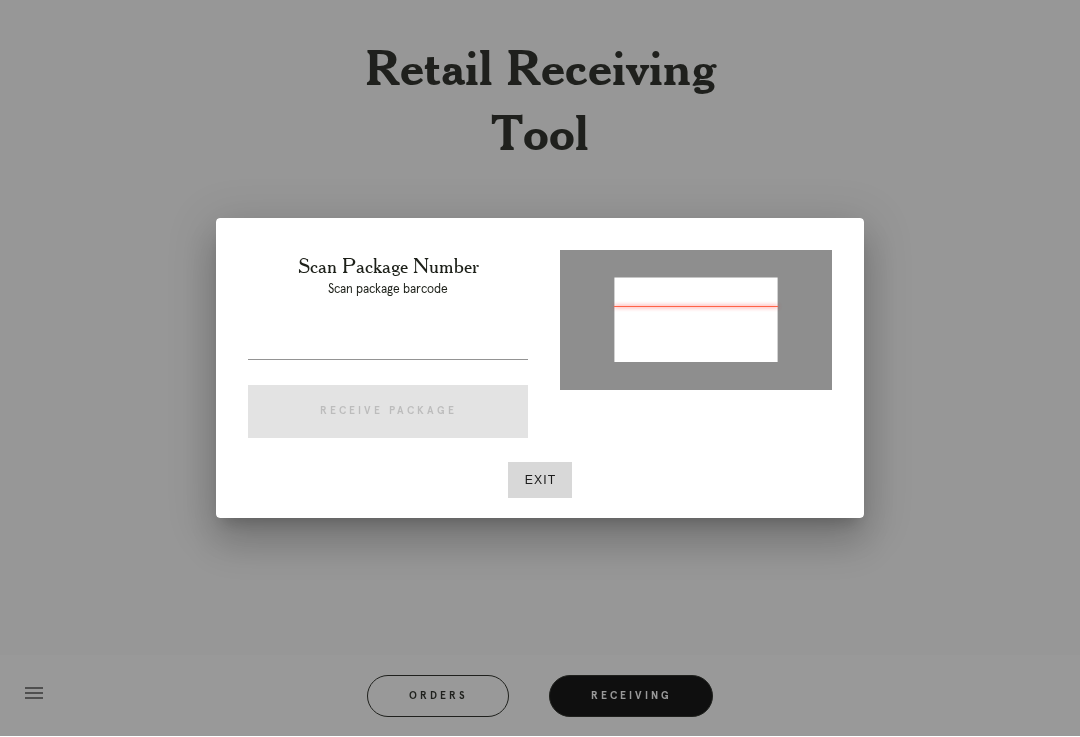 click on "Exit" at bounding box center (540, 481) 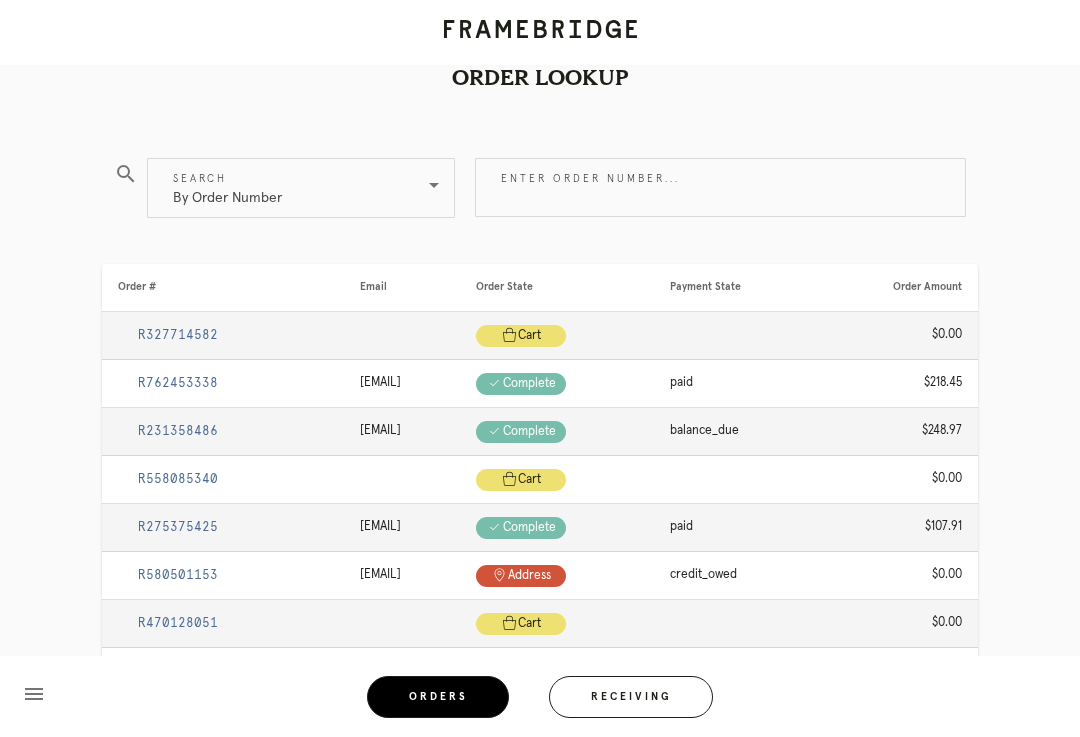 click on "Receiving" at bounding box center (631, 697) 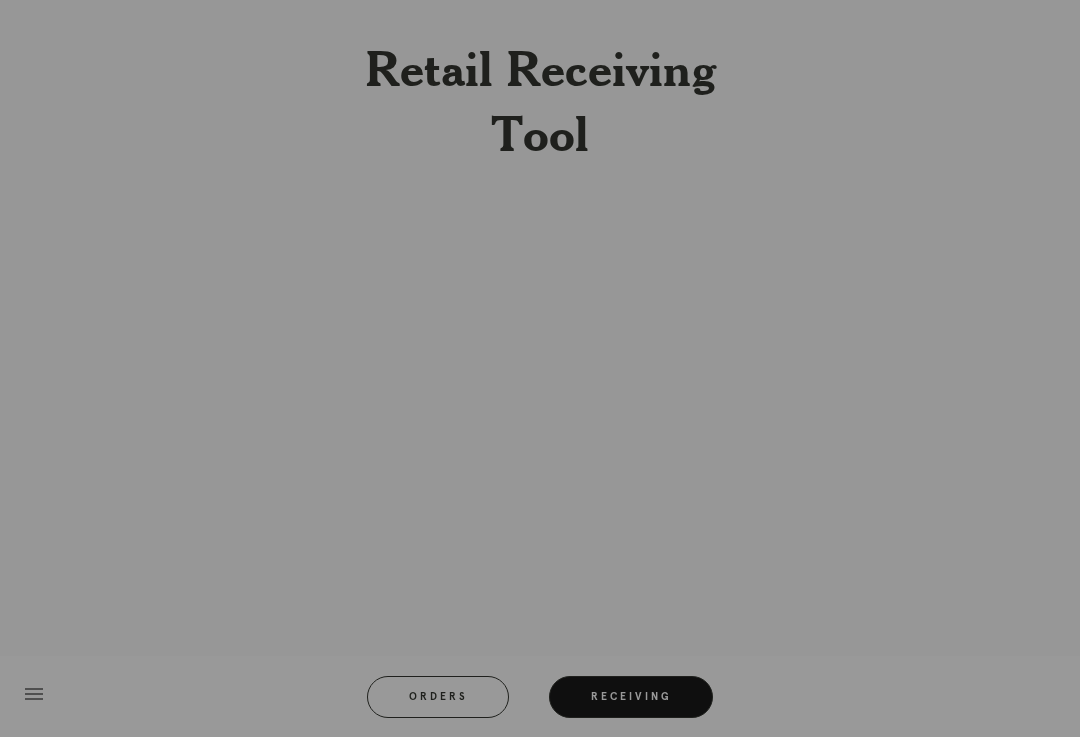 scroll, scrollTop: 33, scrollLeft: 0, axis: vertical 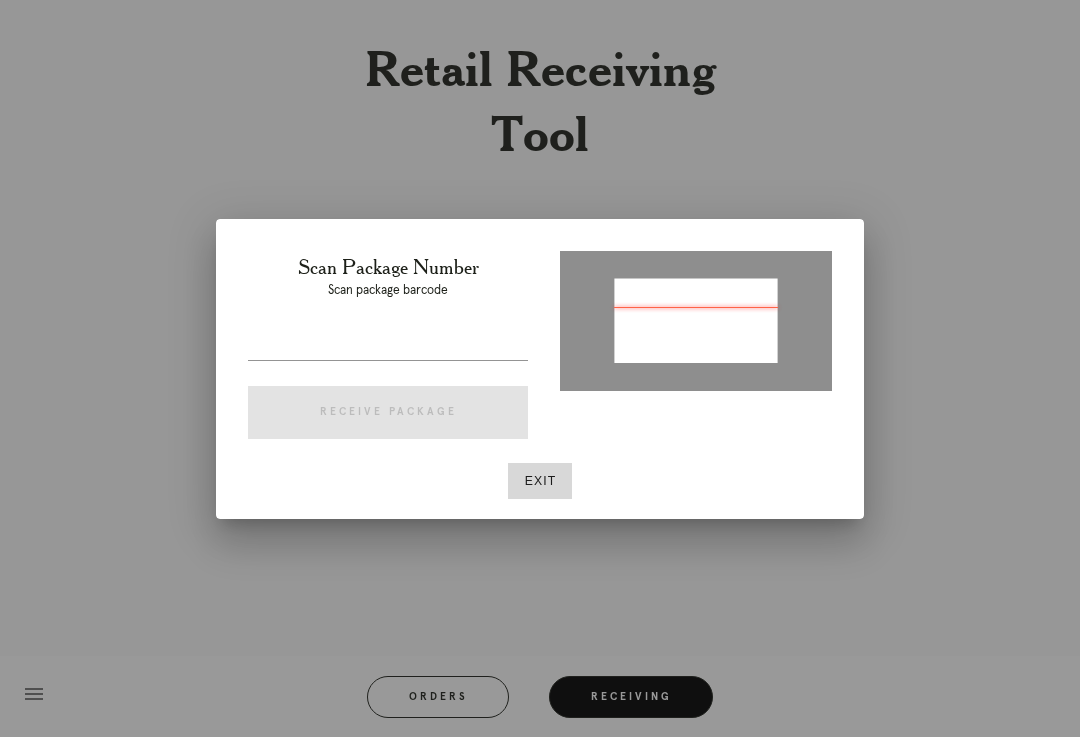 type on "P142701586226756" 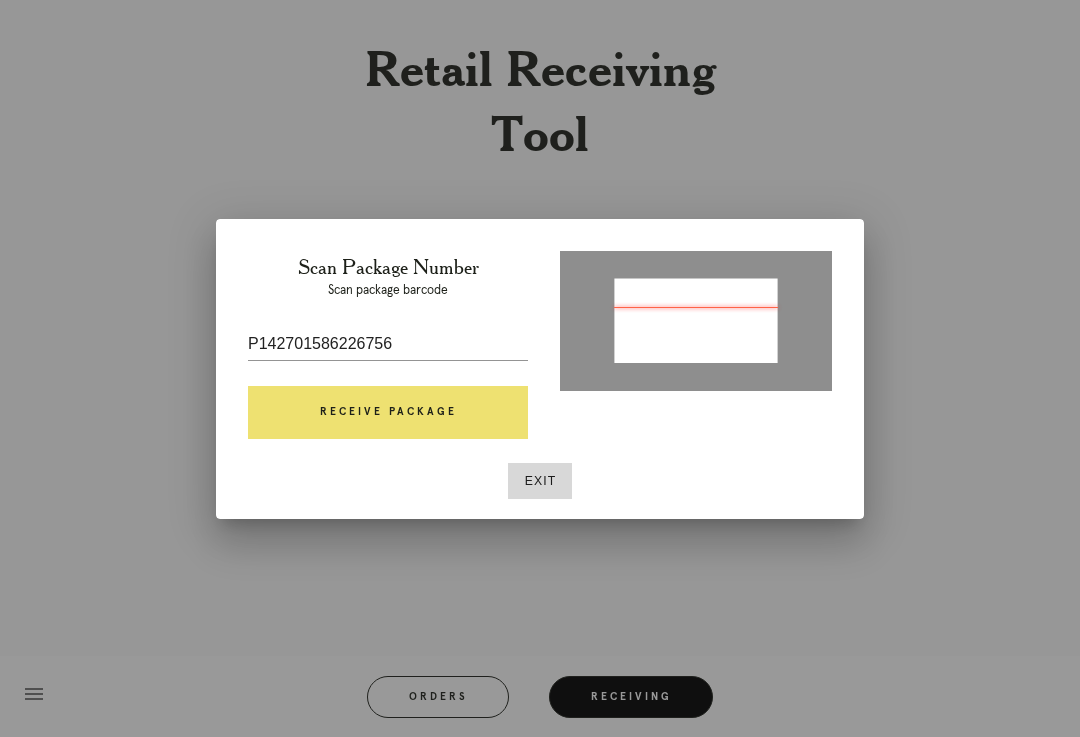 click on "Receive Package" at bounding box center (388, 413) 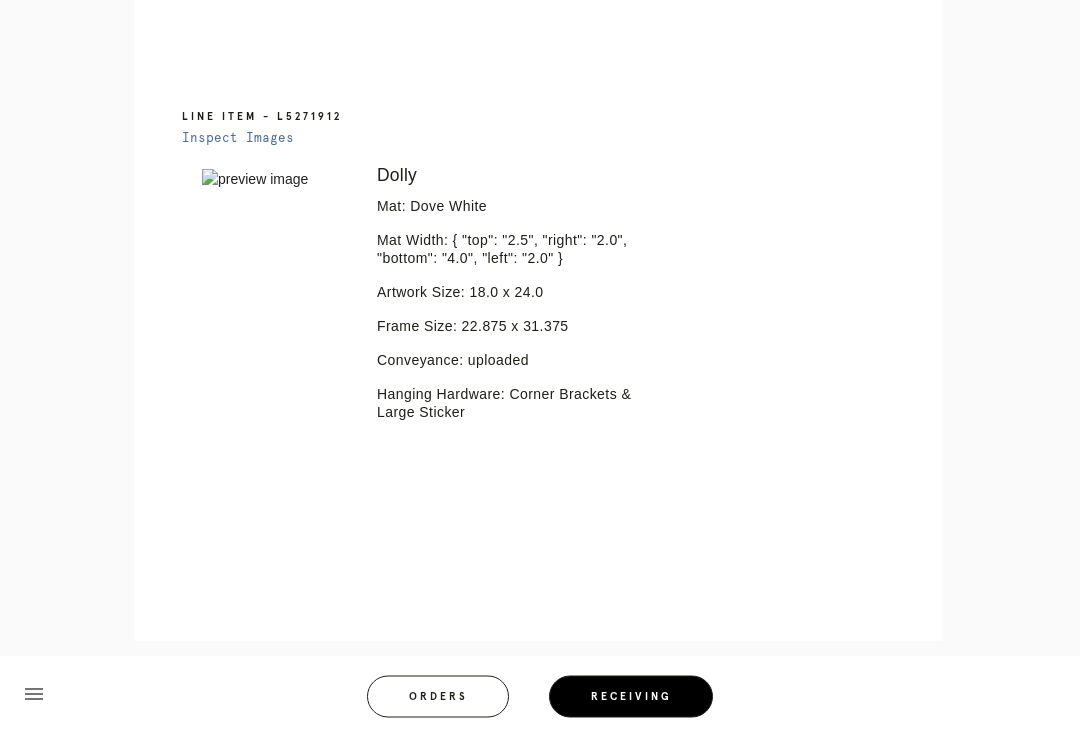 scroll, scrollTop: 1449, scrollLeft: 0, axis: vertical 